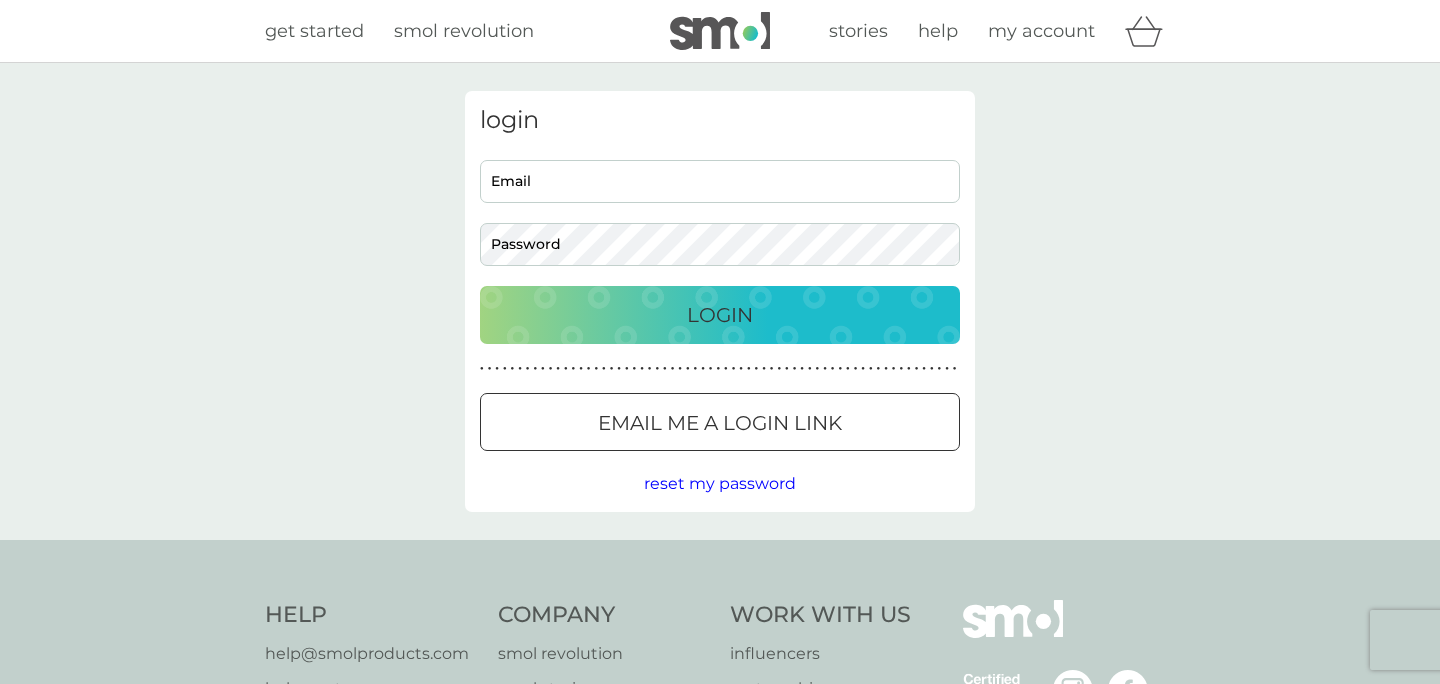 scroll, scrollTop: 0, scrollLeft: 0, axis: both 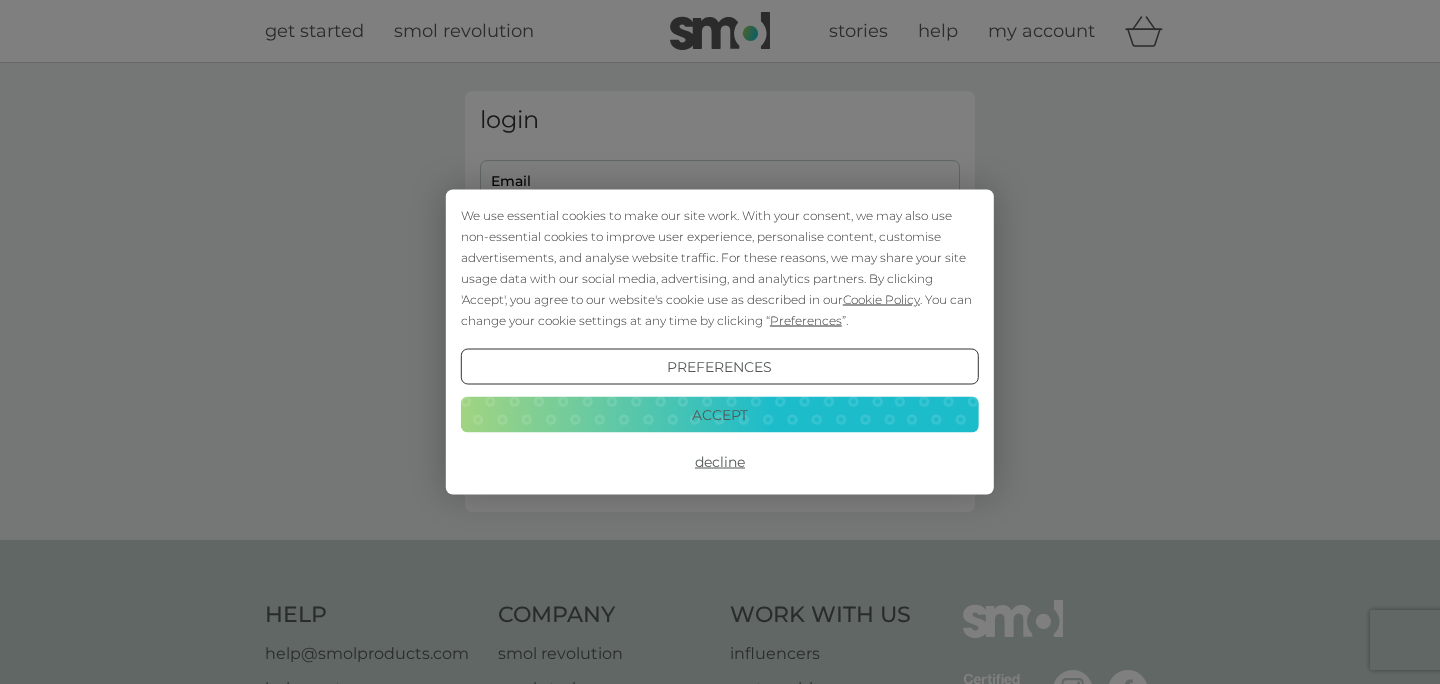 click on "Accept" at bounding box center (720, 414) 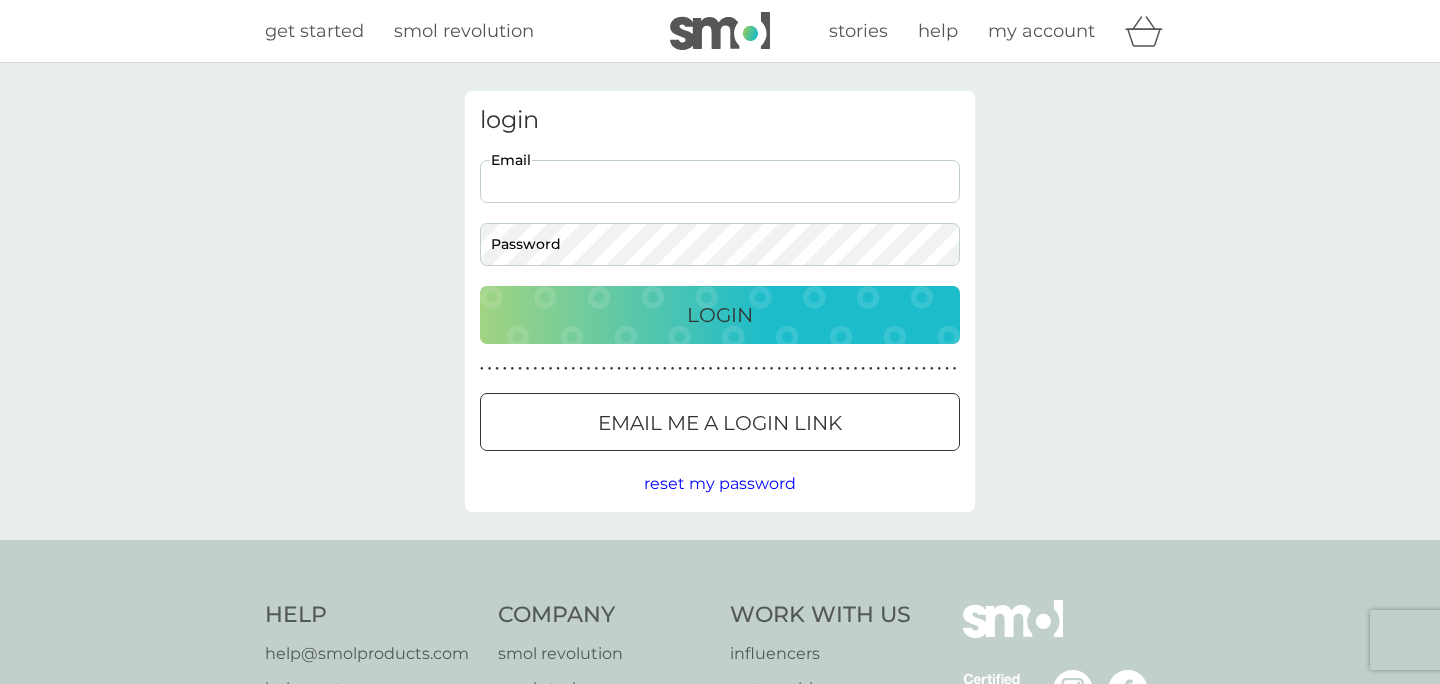 click on "Email" at bounding box center (720, 181) 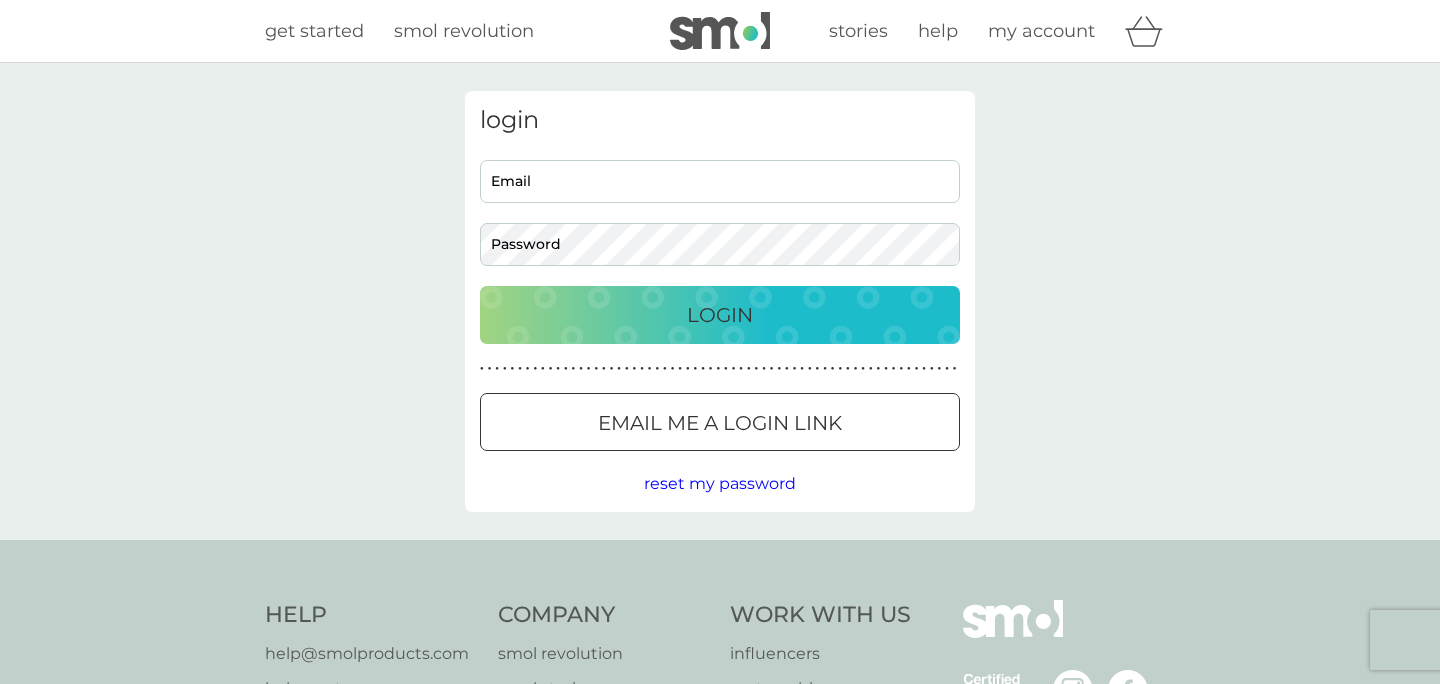 type on "[EMAIL]" 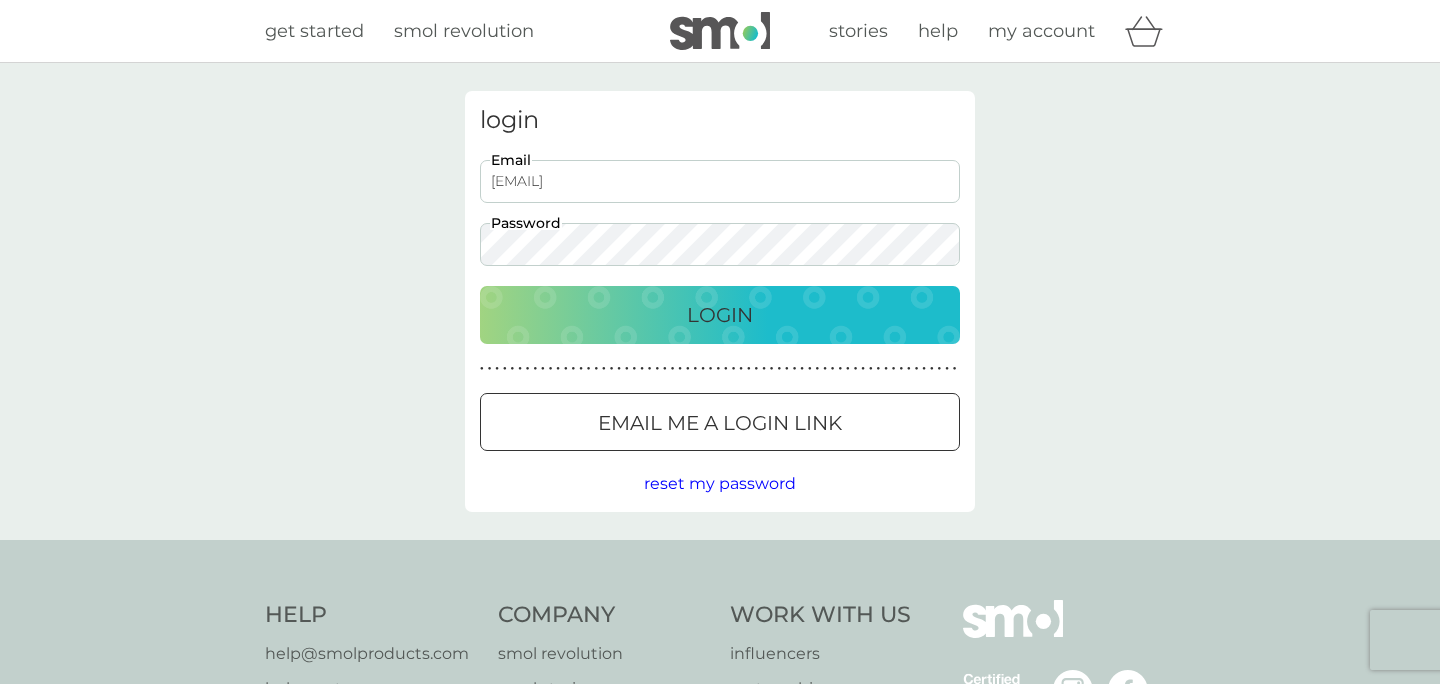 click on "Login" at bounding box center [720, 315] 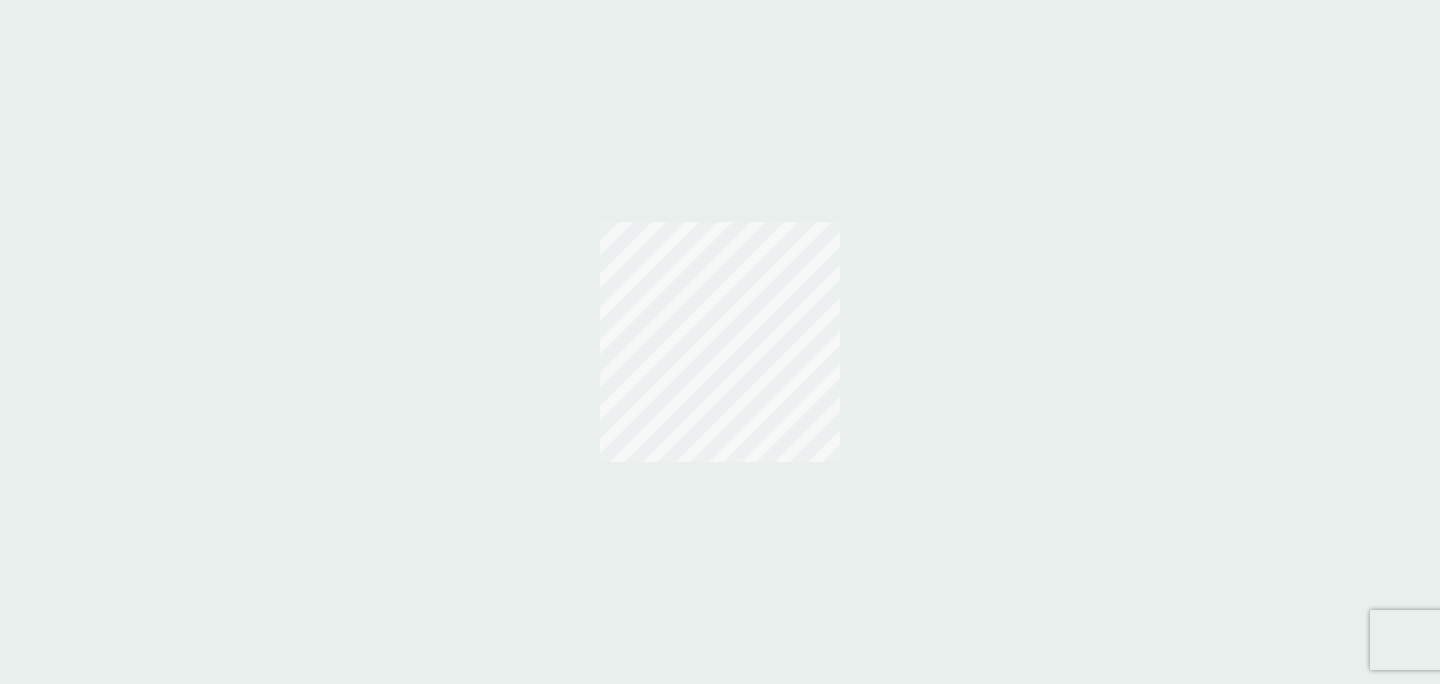 scroll, scrollTop: 0, scrollLeft: 0, axis: both 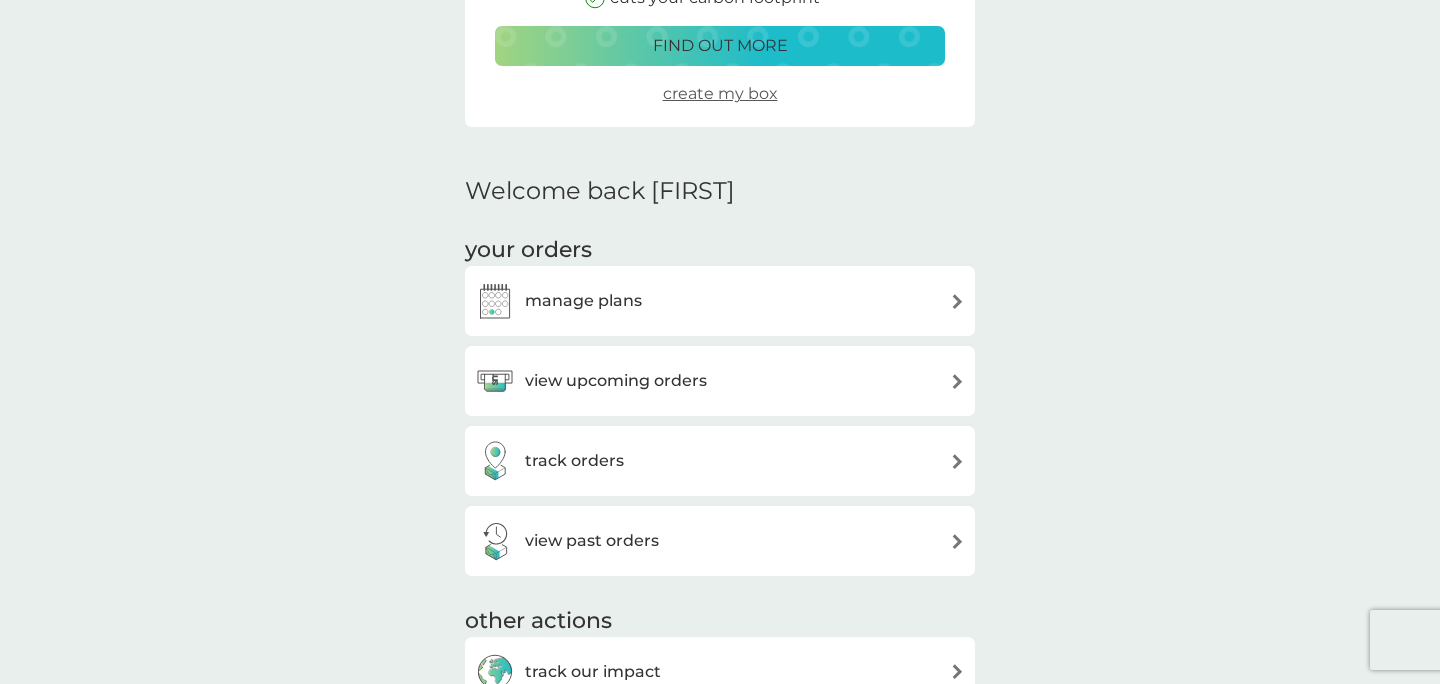 click on "manage plans" at bounding box center [720, 301] 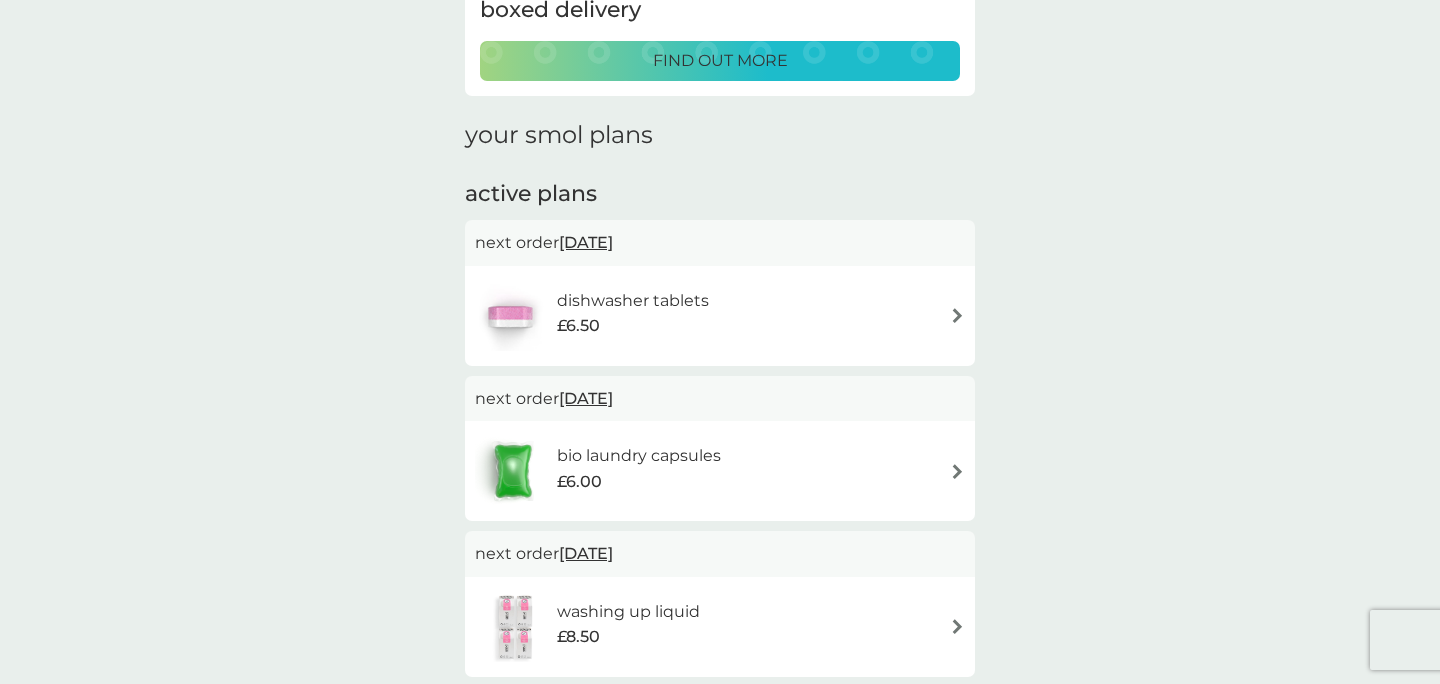 scroll, scrollTop: 326, scrollLeft: 0, axis: vertical 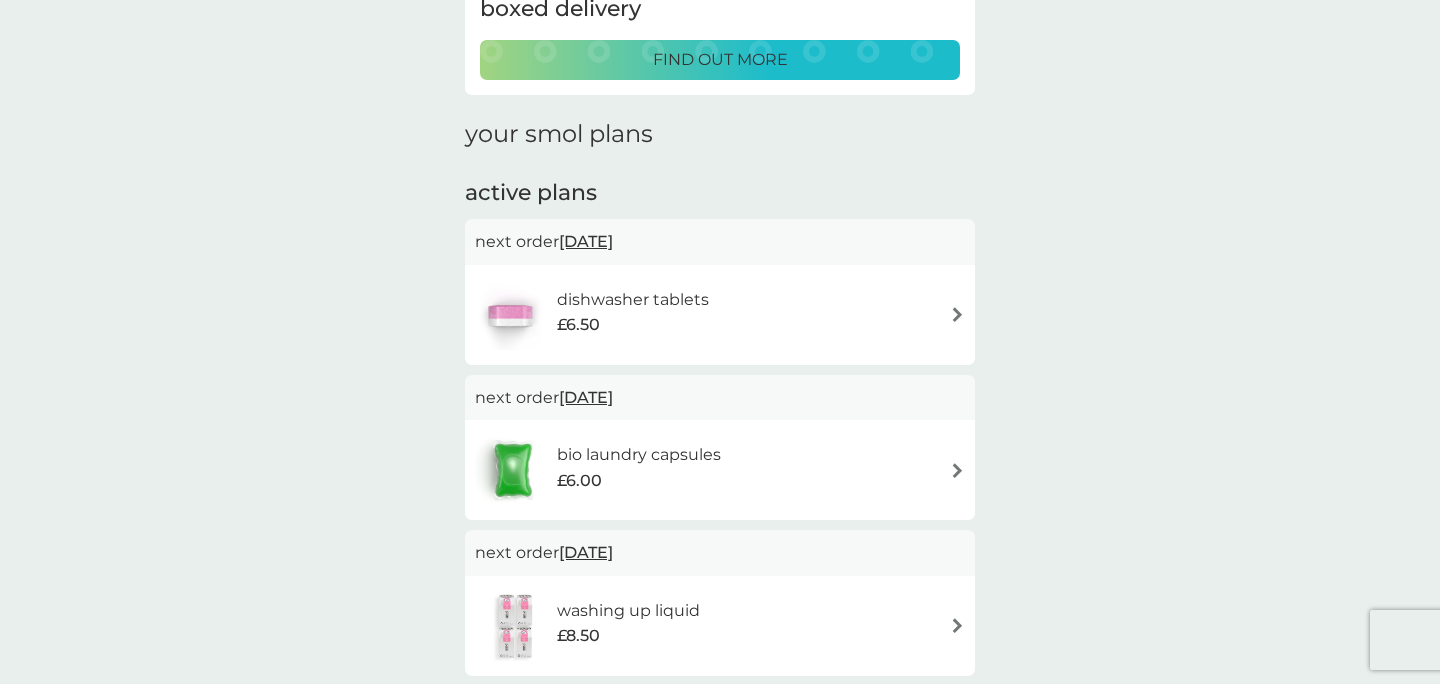 click on "bio laundry capsules £6.00" at bounding box center [720, 470] 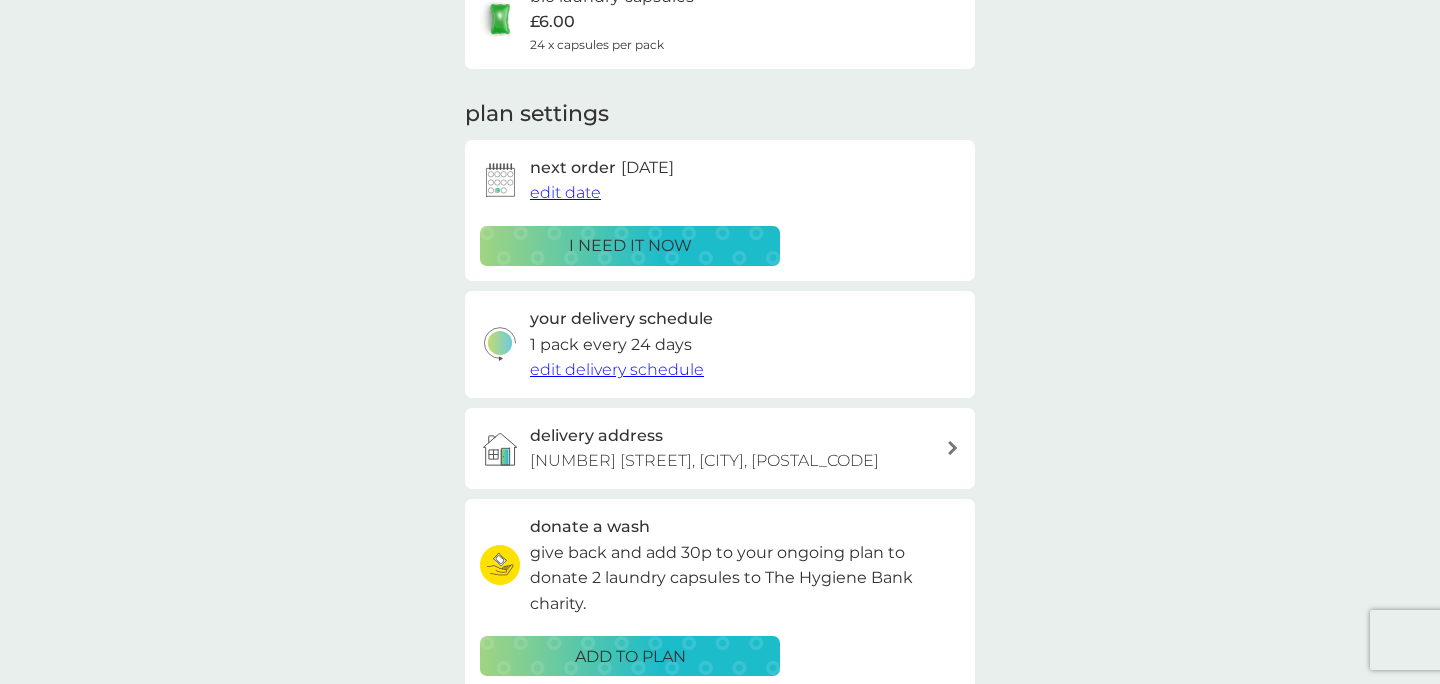 scroll, scrollTop: 0, scrollLeft: 0, axis: both 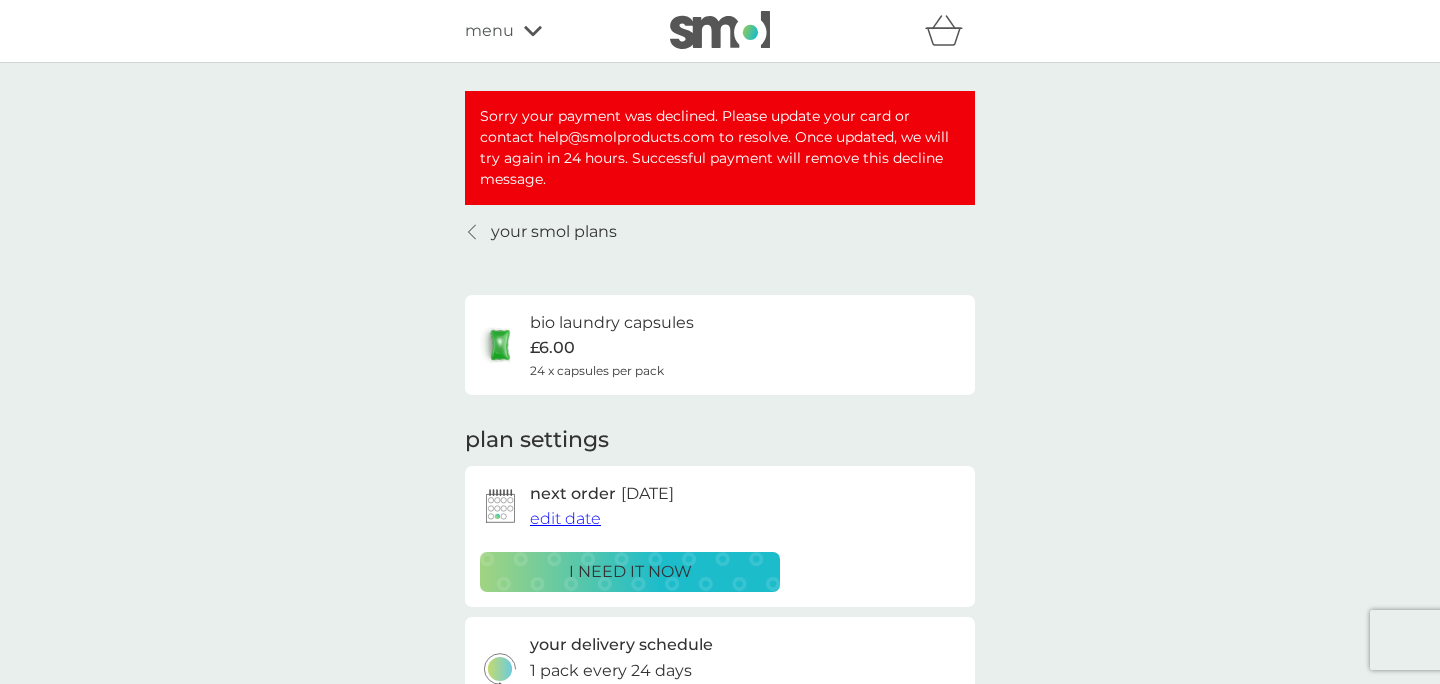 click on "i need it now" at bounding box center [630, 572] 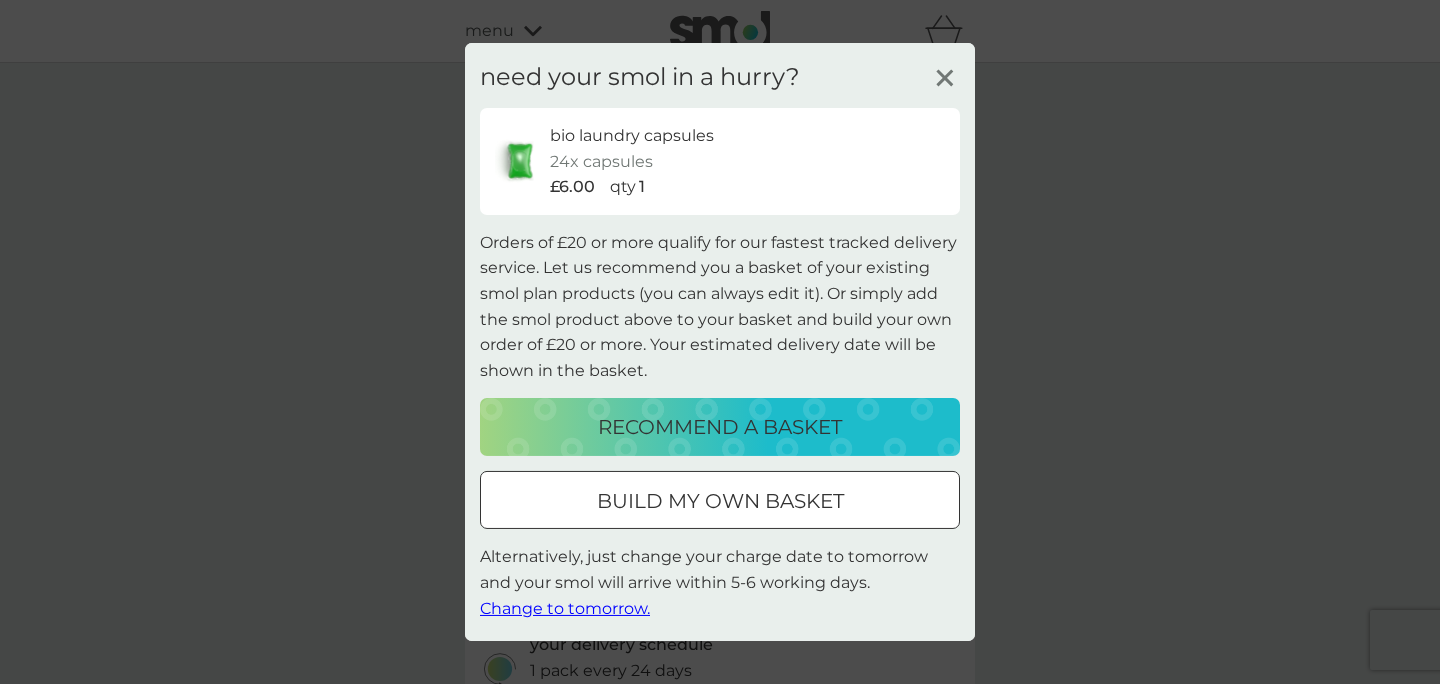 click at bounding box center [720, 501] 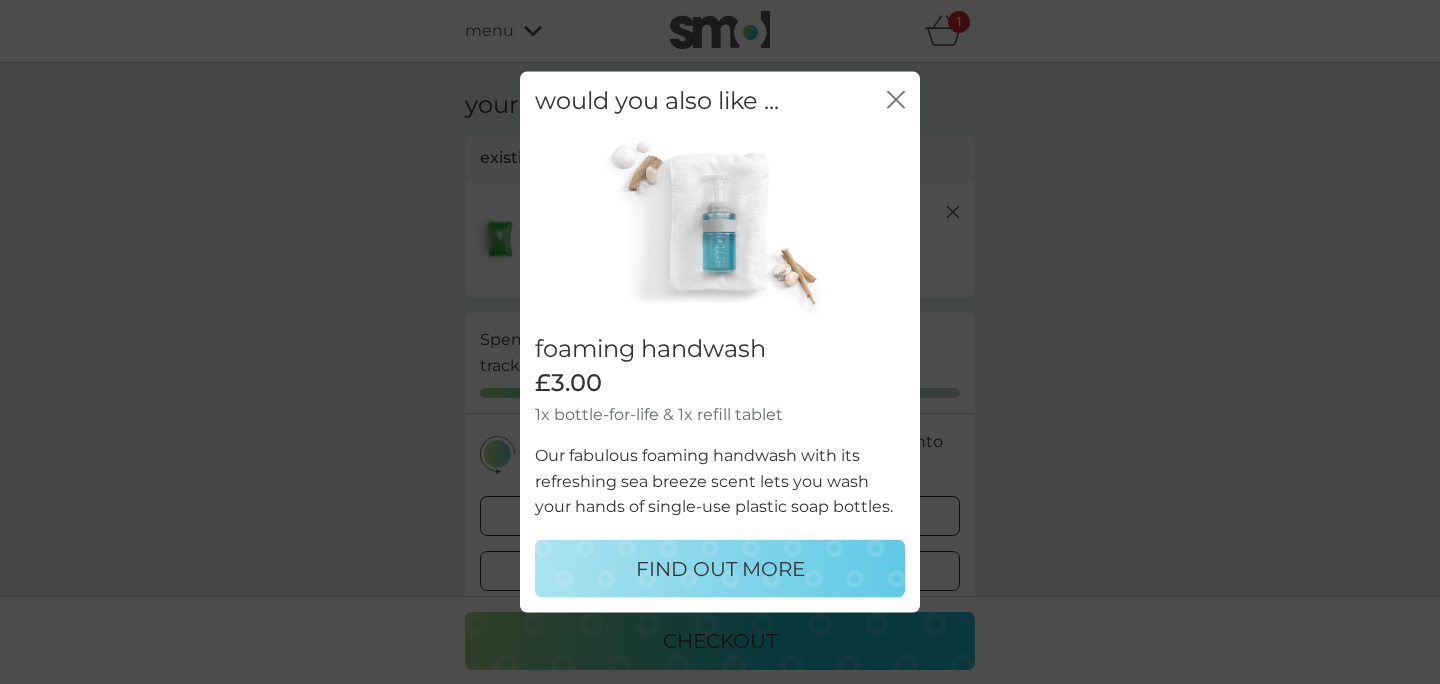 click 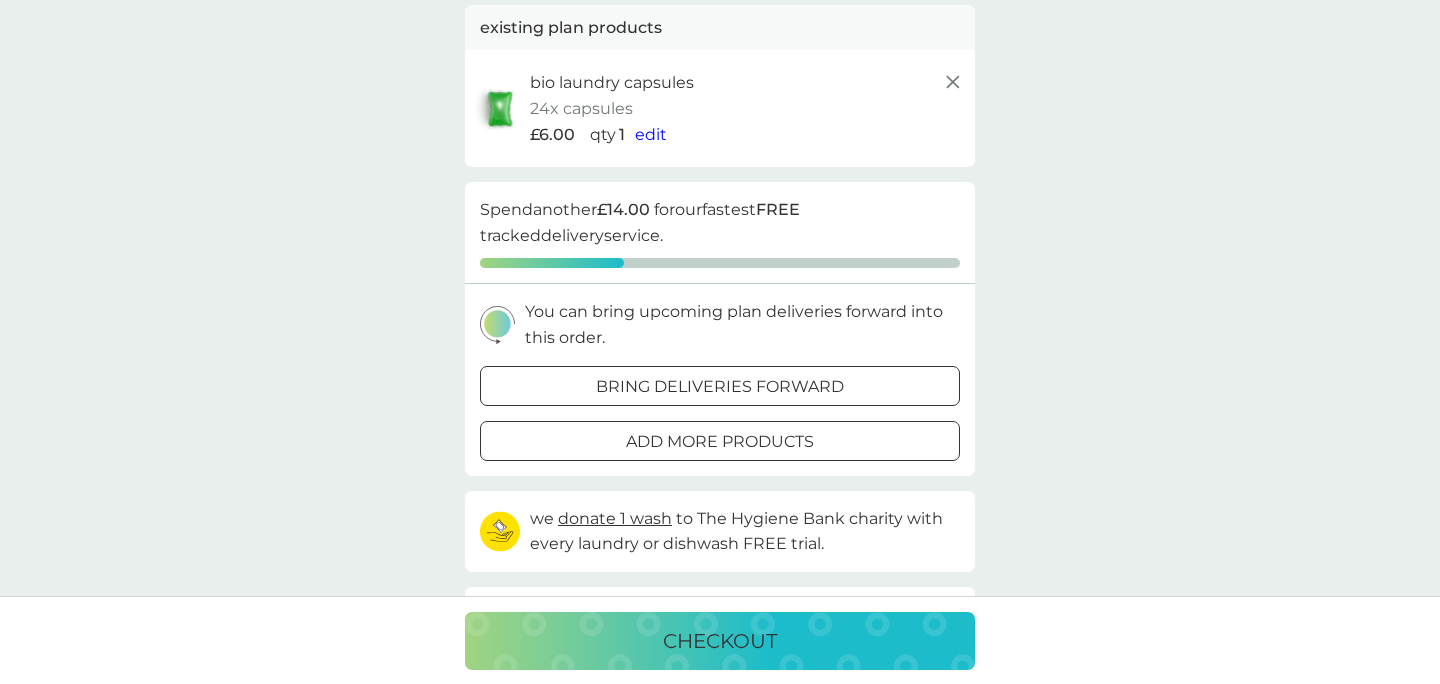 scroll, scrollTop: 0, scrollLeft: 0, axis: both 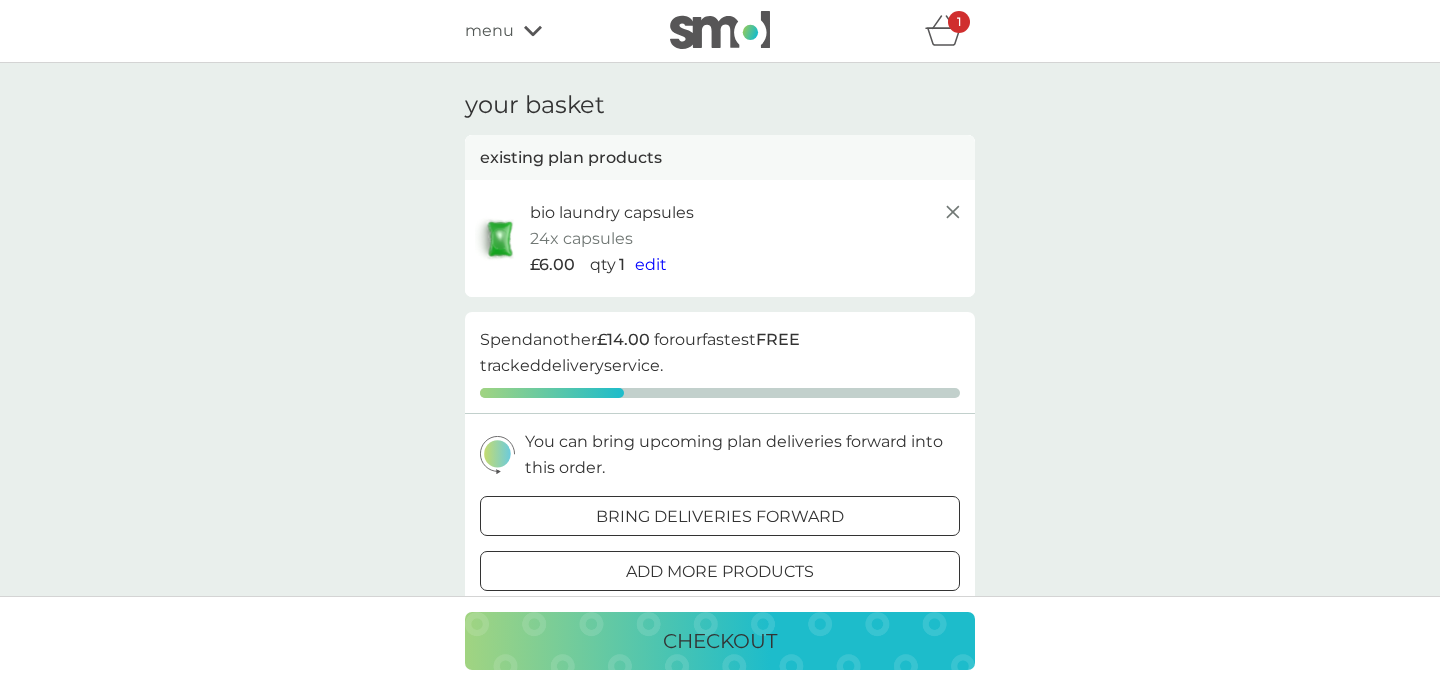 click on "menu" at bounding box center (489, 31) 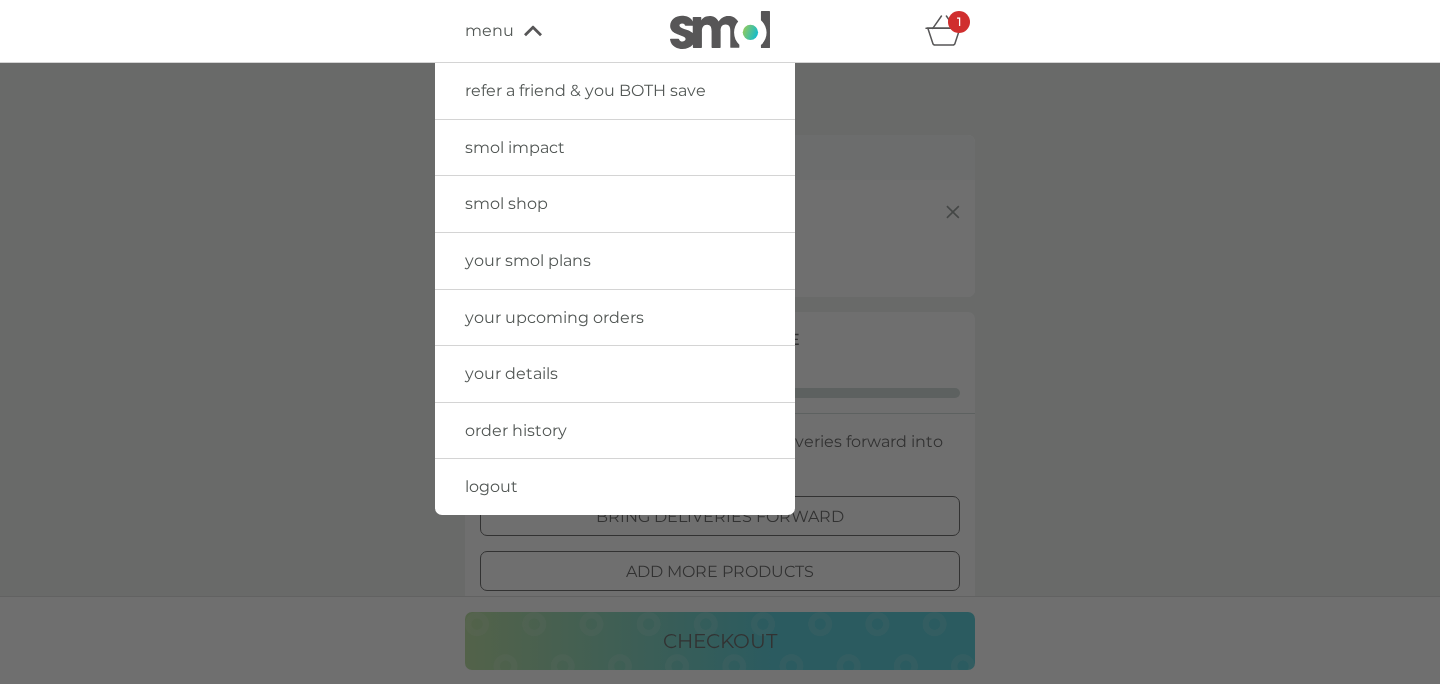 click on "your smol plans" at bounding box center (528, 260) 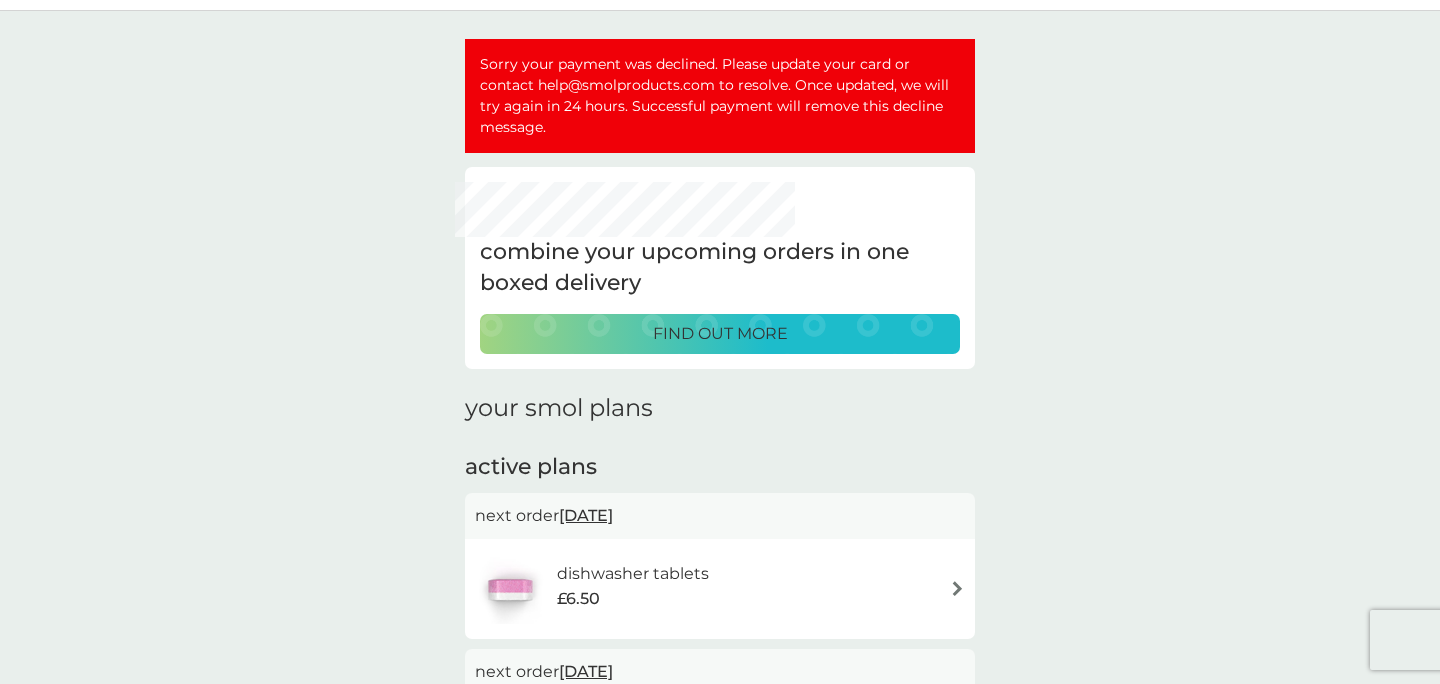 scroll, scrollTop: 0, scrollLeft: 0, axis: both 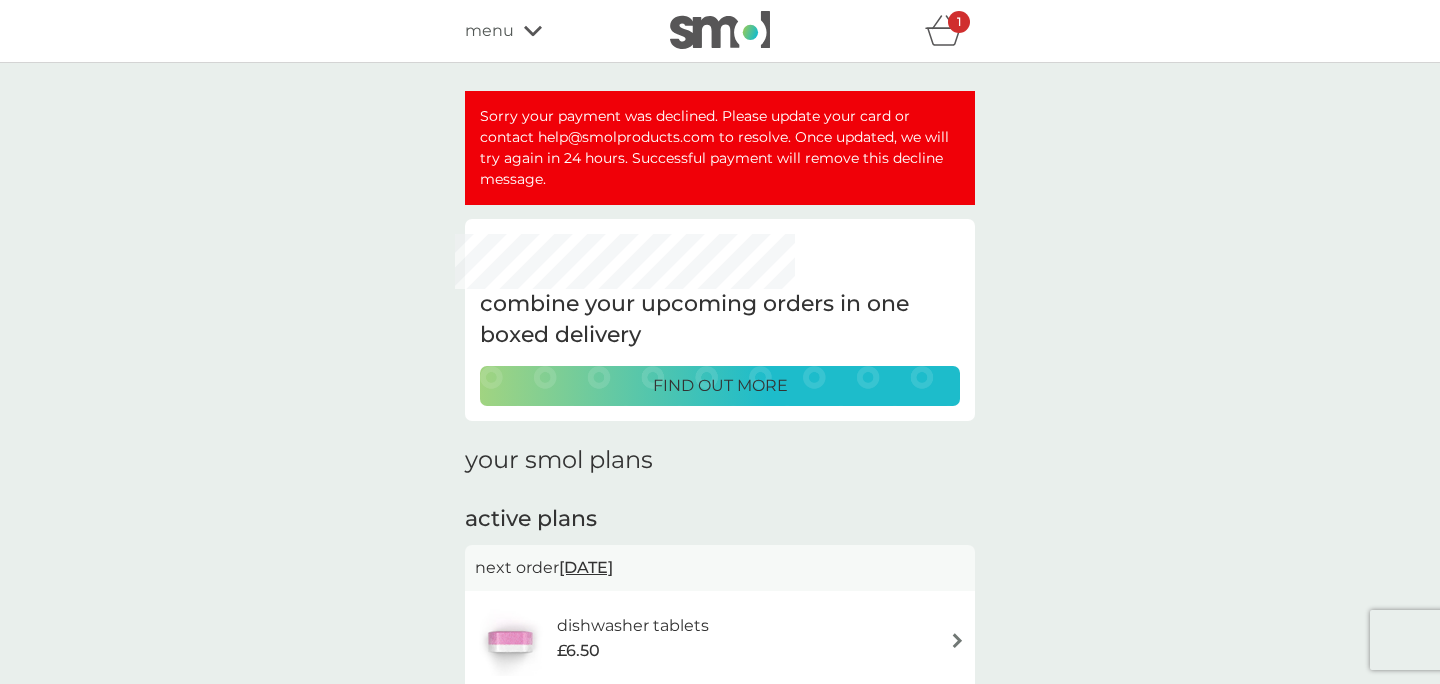 click on "1" at bounding box center (959, 22) 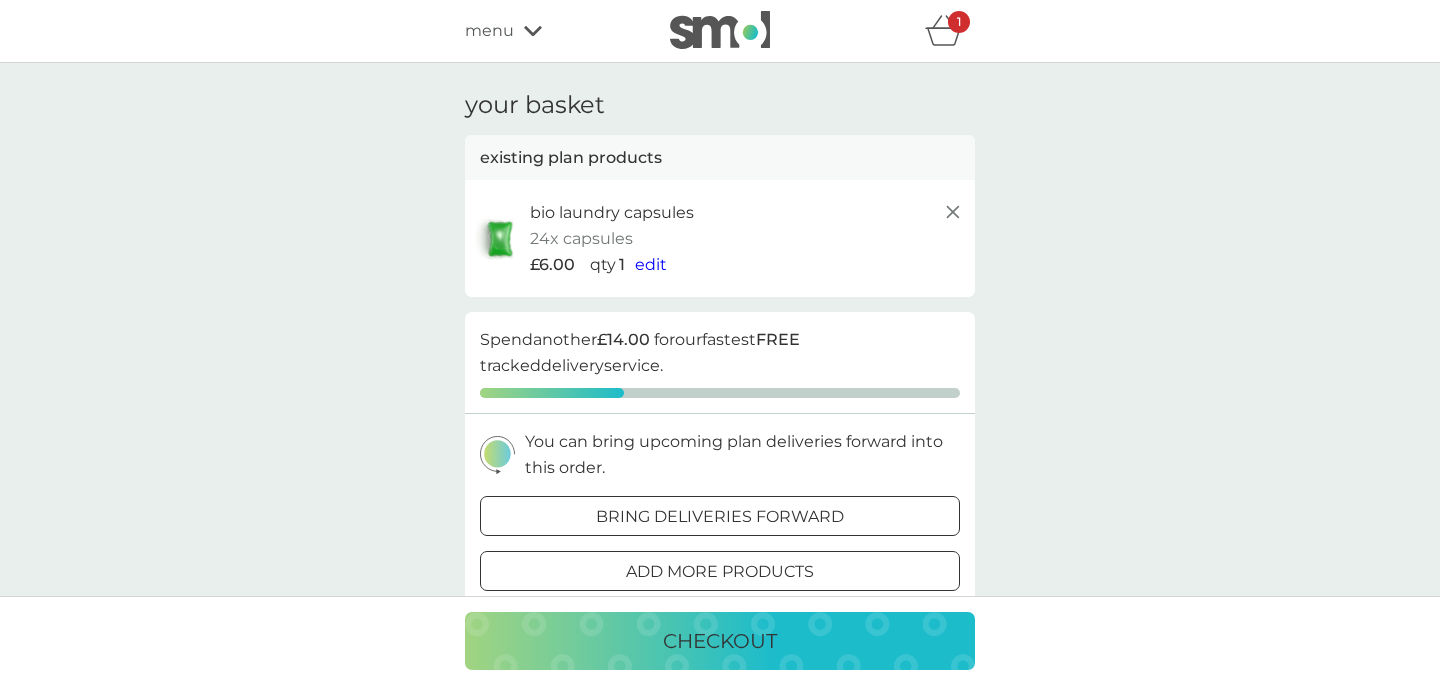 scroll, scrollTop: 53, scrollLeft: 0, axis: vertical 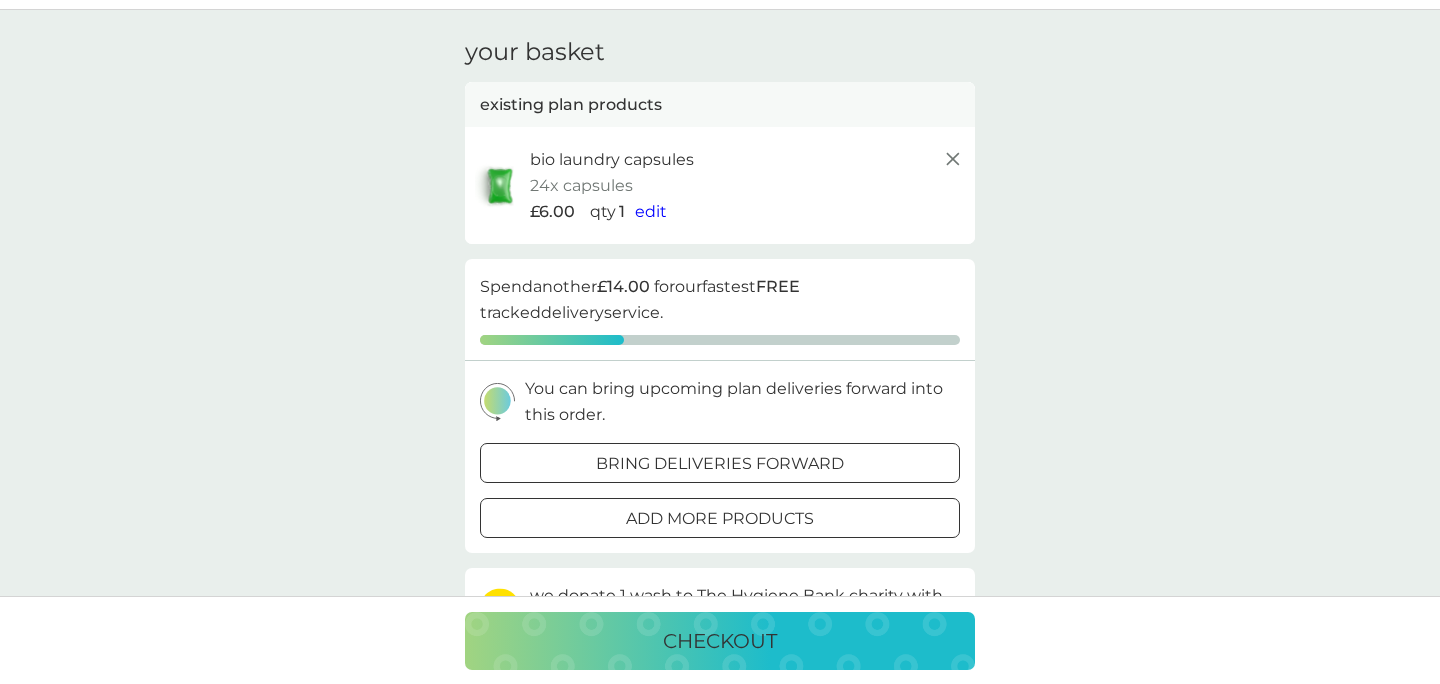 click on "checkout" at bounding box center (720, 641) 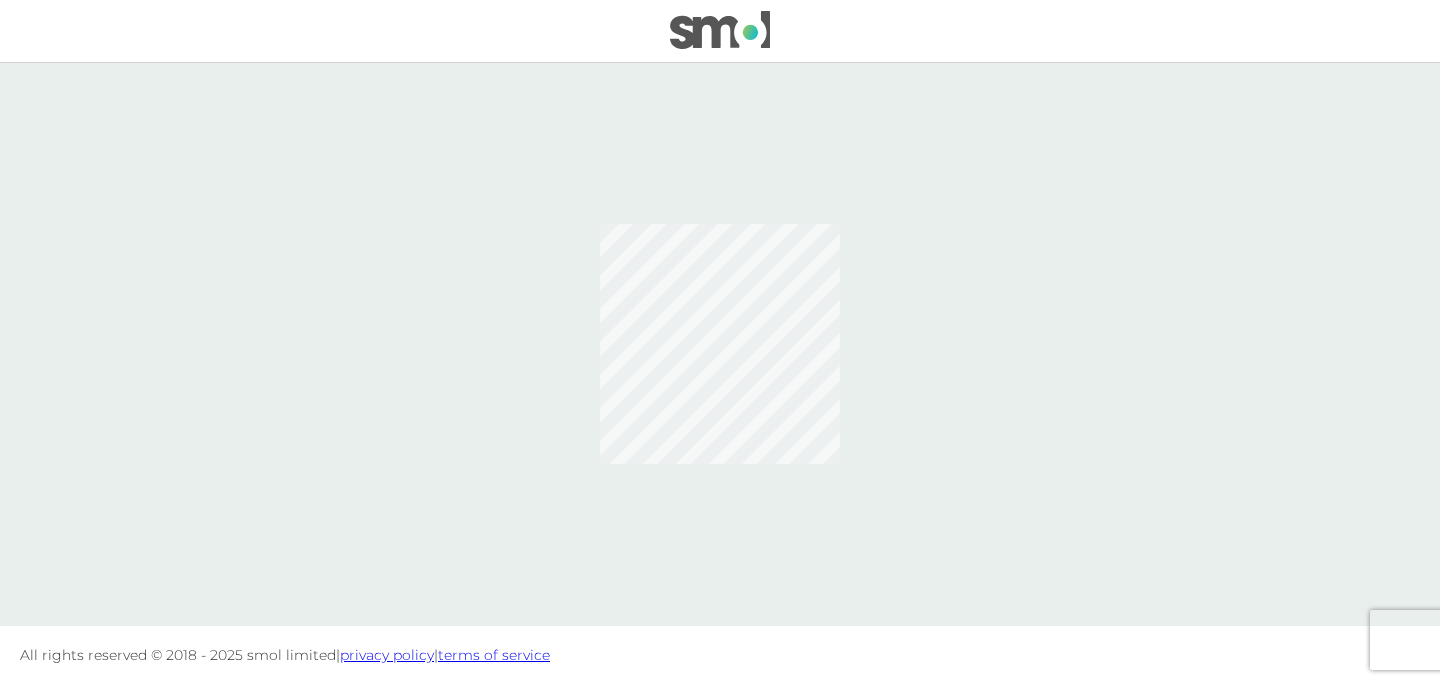 scroll, scrollTop: 0, scrollLeft: 0, axis: both 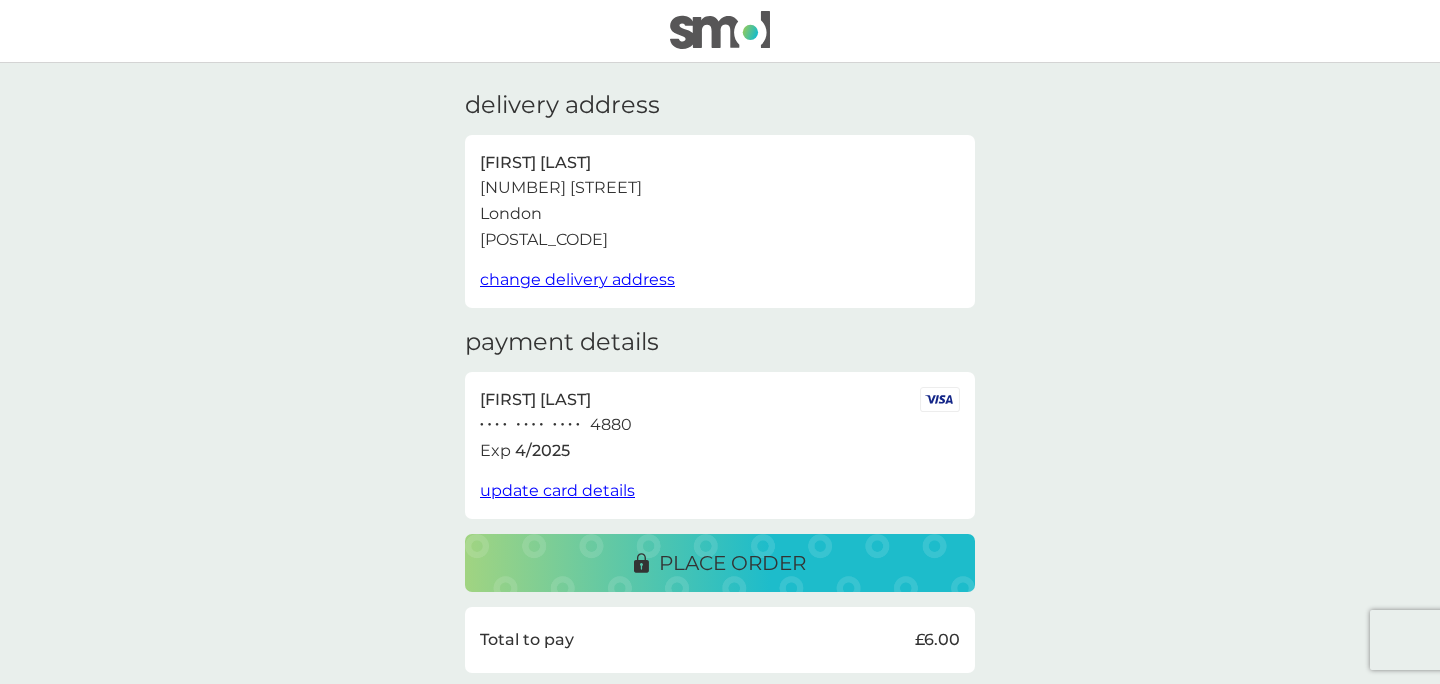 click on "update card details" at bounding box center [557, 490] 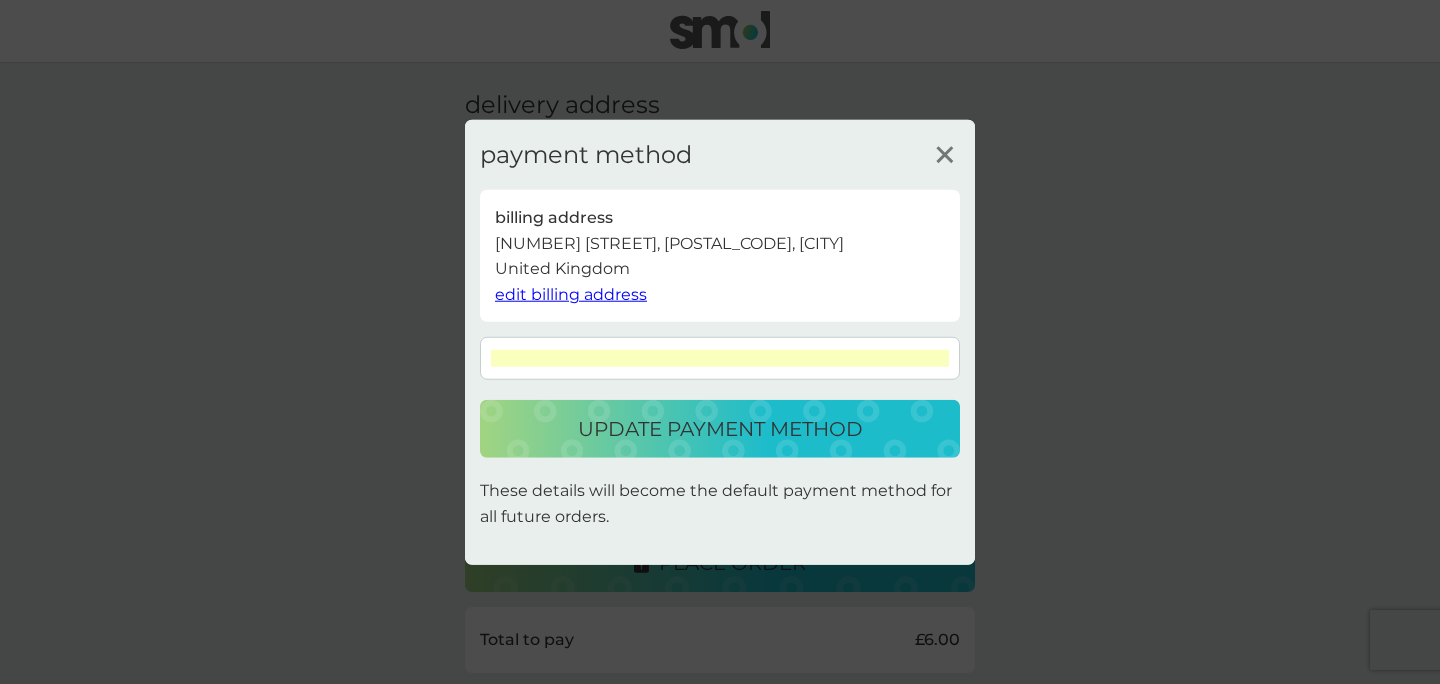 click on "update payment method" at bounding box center (720, 429) 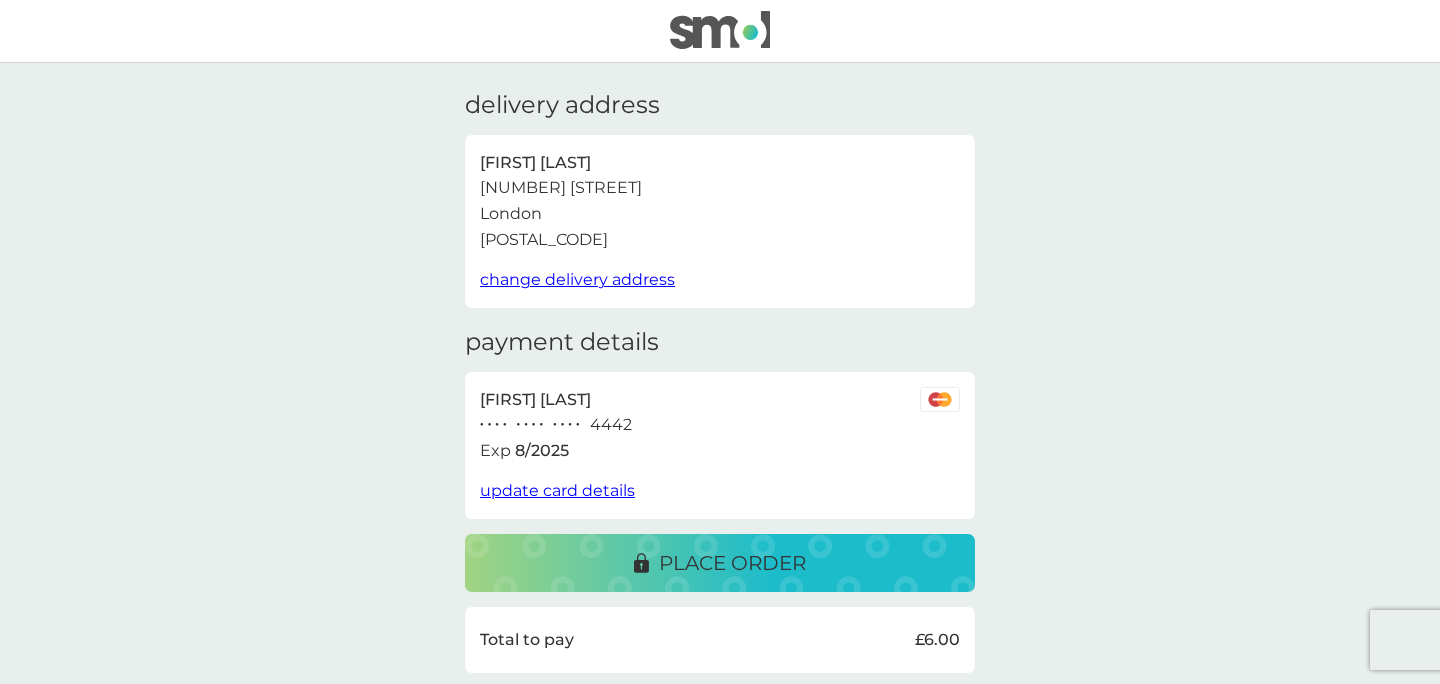 click on "place order" at bounding box center (732, 563) 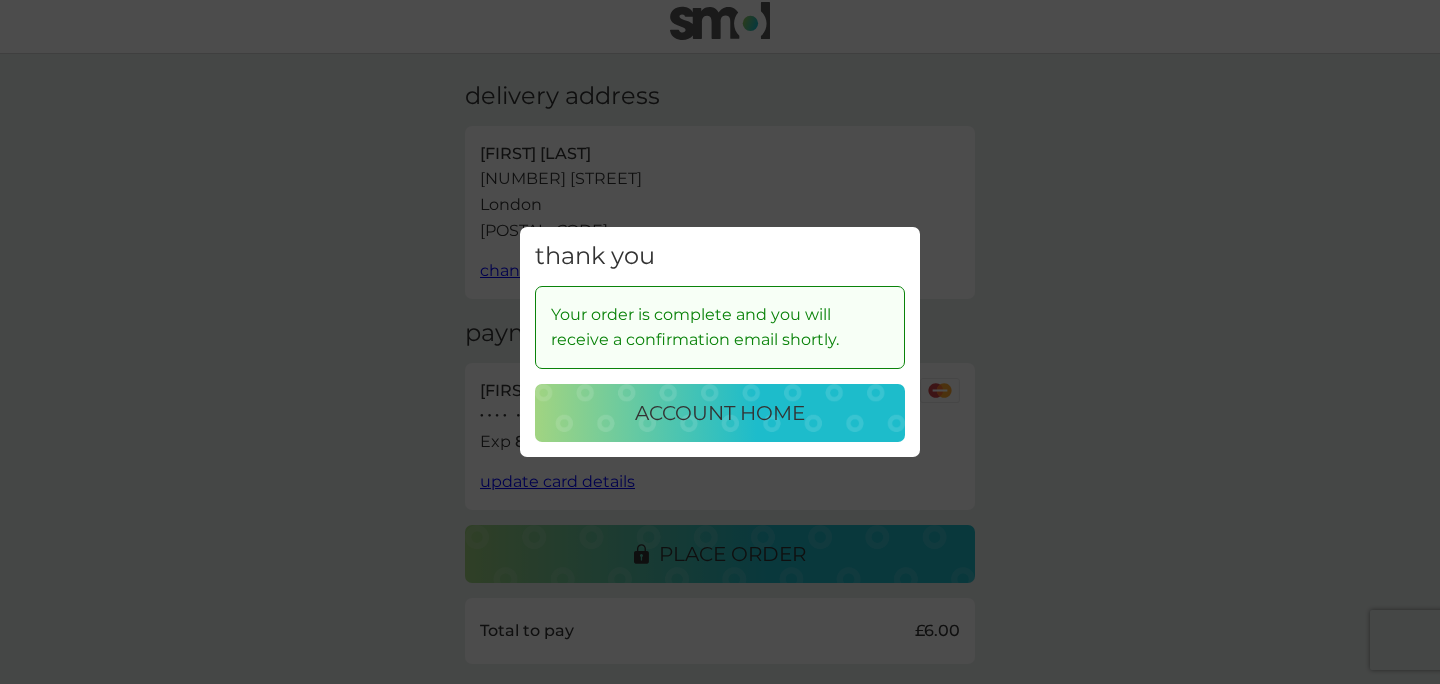 scroll, scrollTop: 7, scrollLeft: 0, axis: vertical 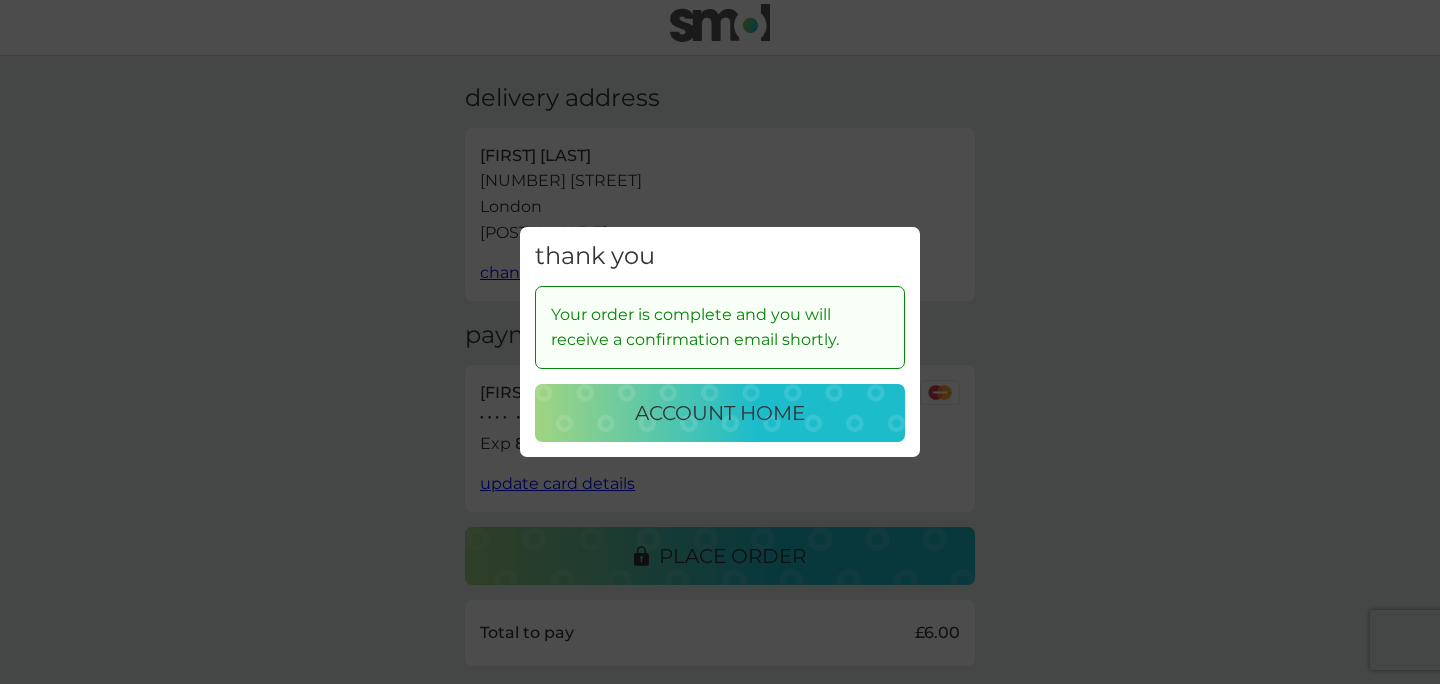 click on "account home" at bounding box center [720, 413] 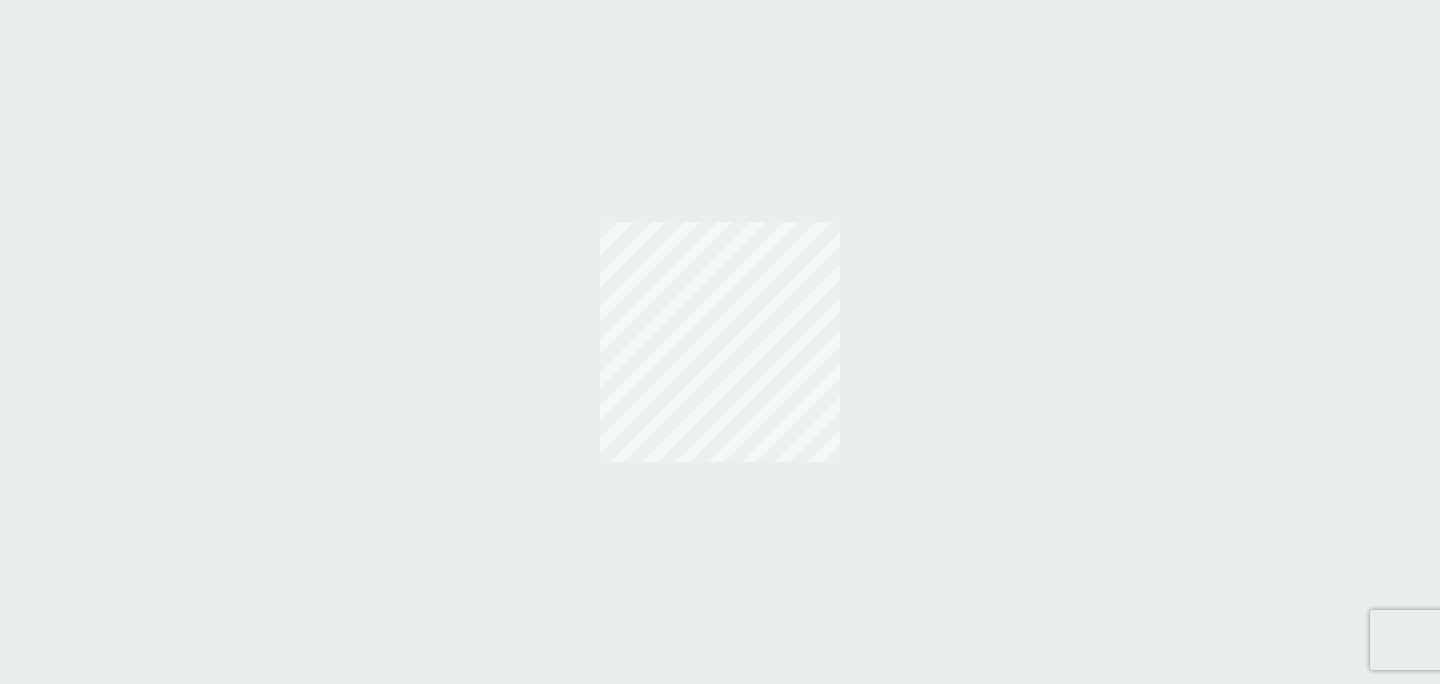 scroll, scrollTop: 0, scrollLeft: 0, axis: both 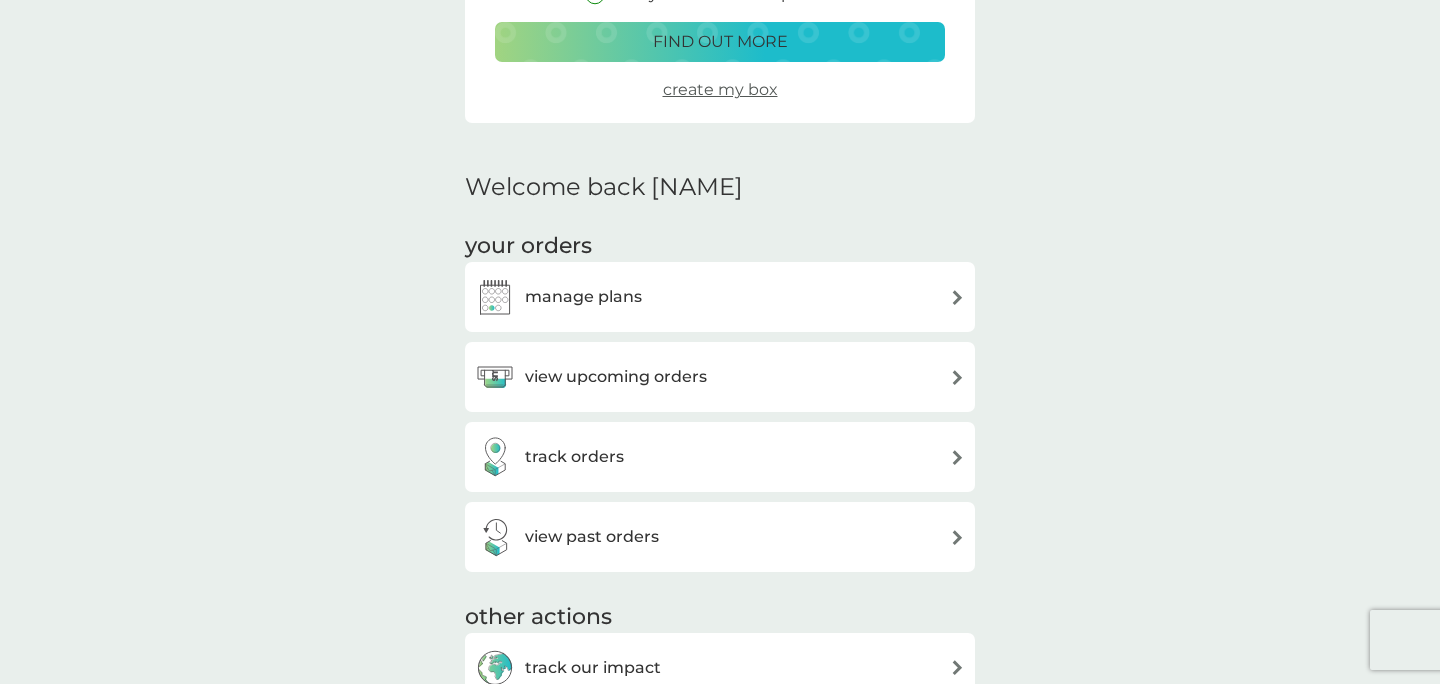 click on "manage plans" at bounding box center (720, 297) 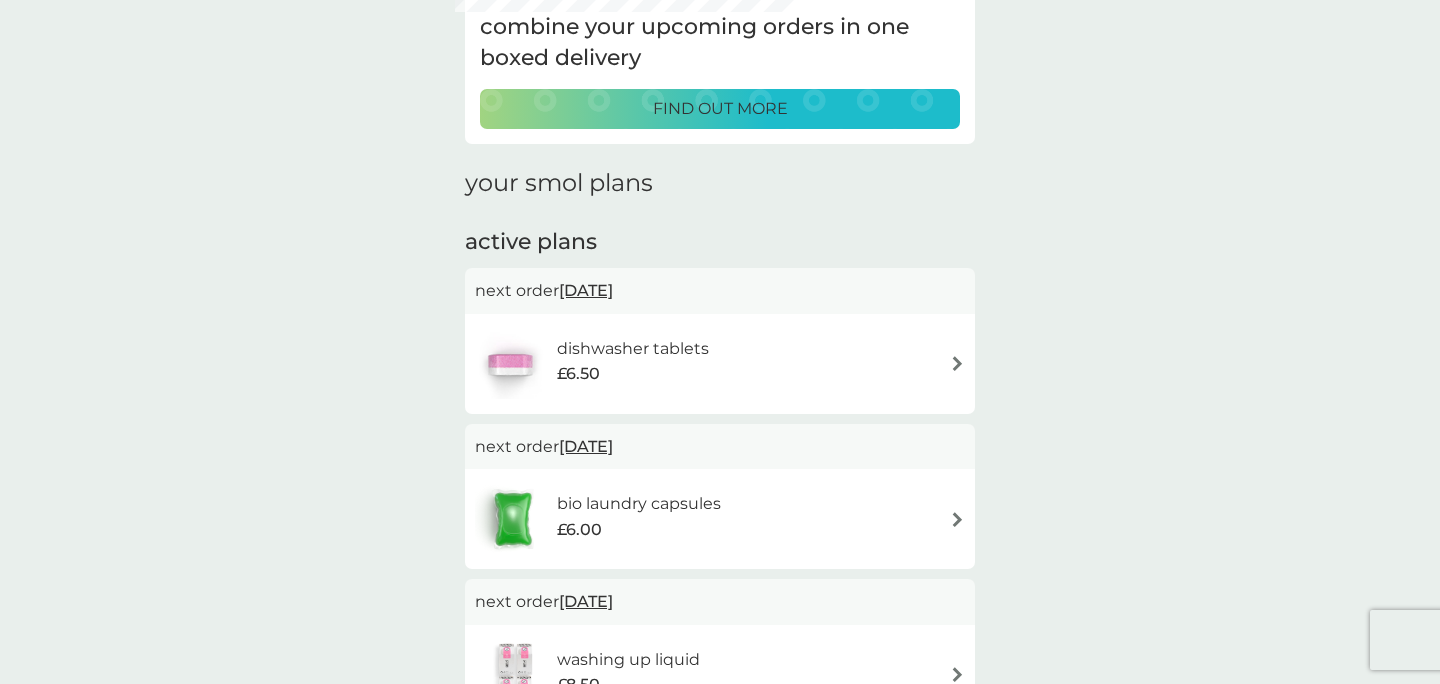 scroll, scrollTop: 279, scrollLeft: 0, axis: vertical 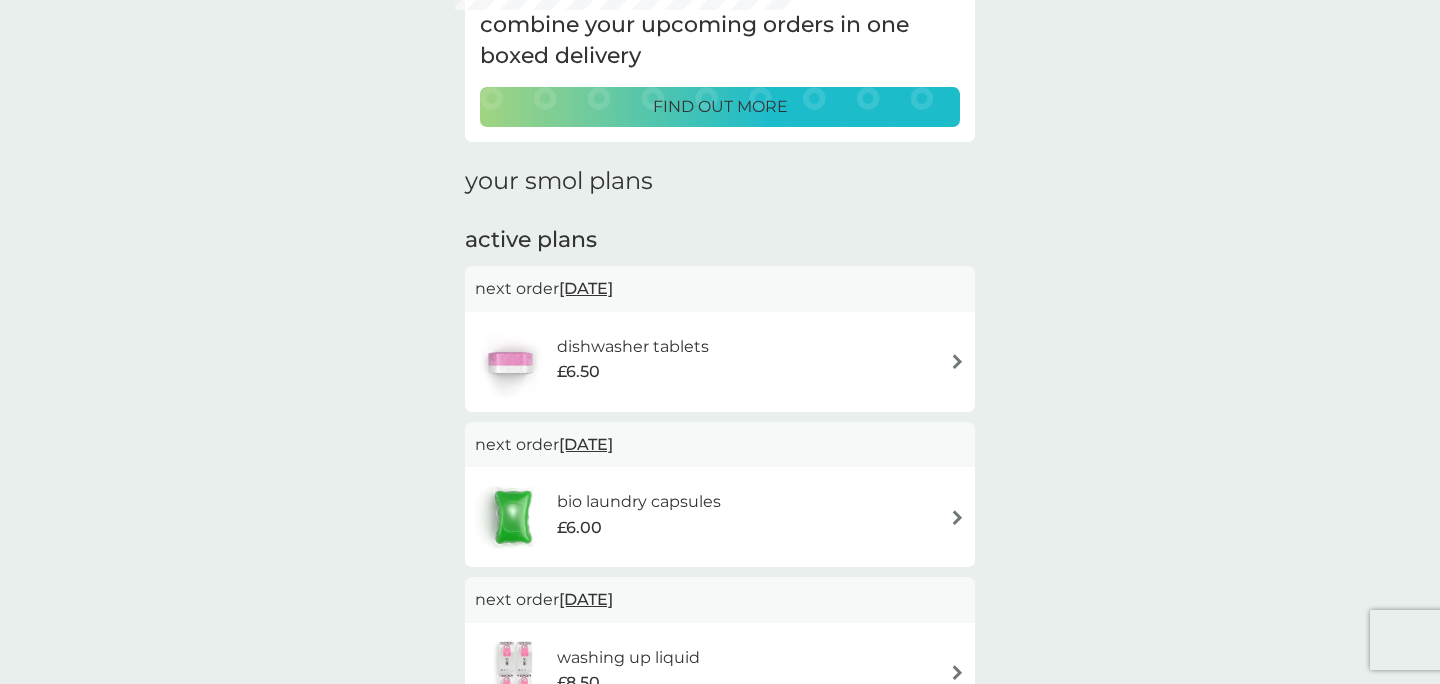 click on "[DATE]" at bounding box center [586, 444] 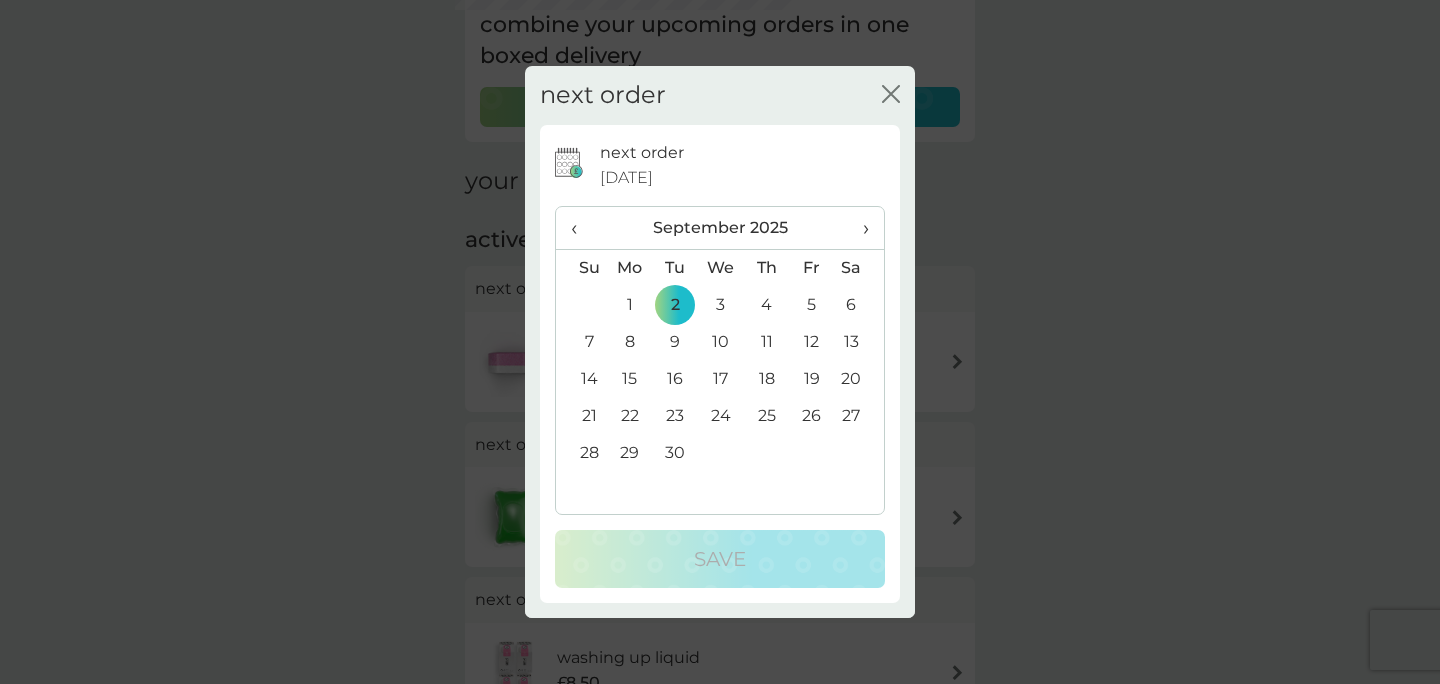 click on "close" 